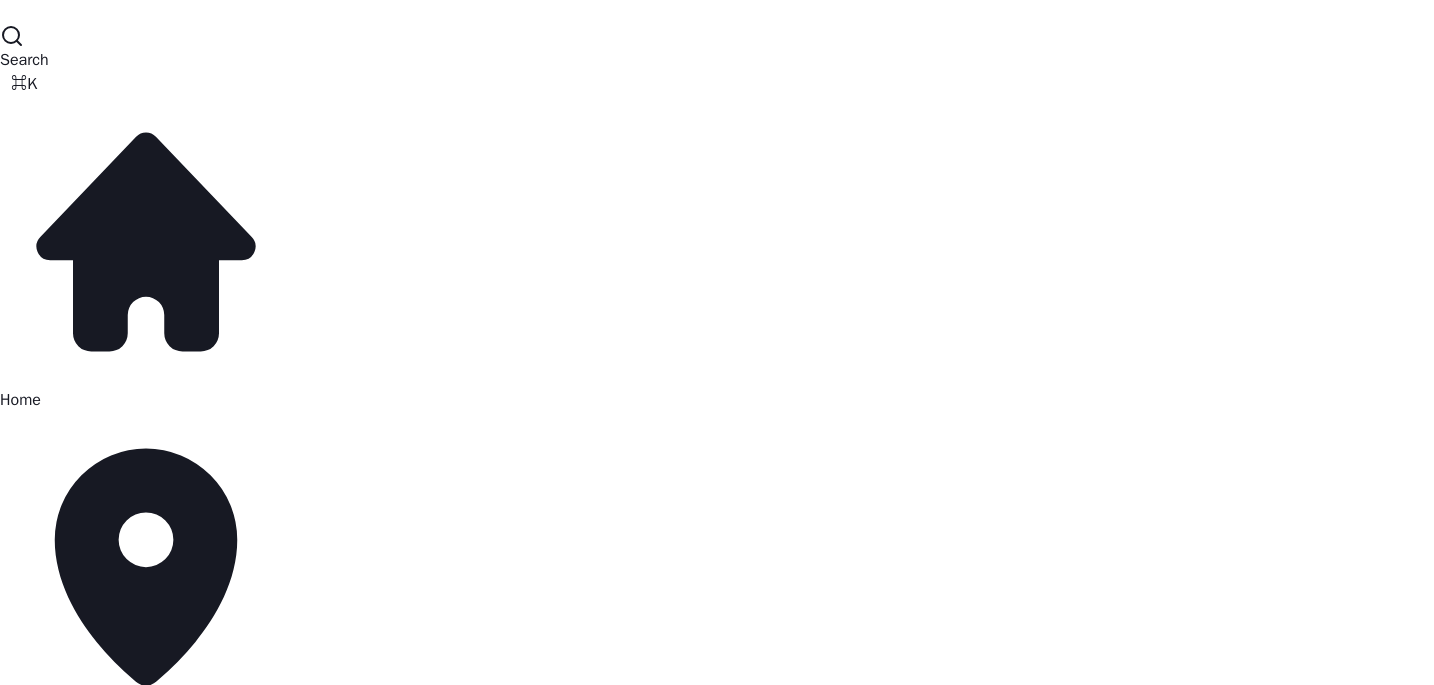 scroll, scrollTop: 0, scrollLeft: 0, axis: both 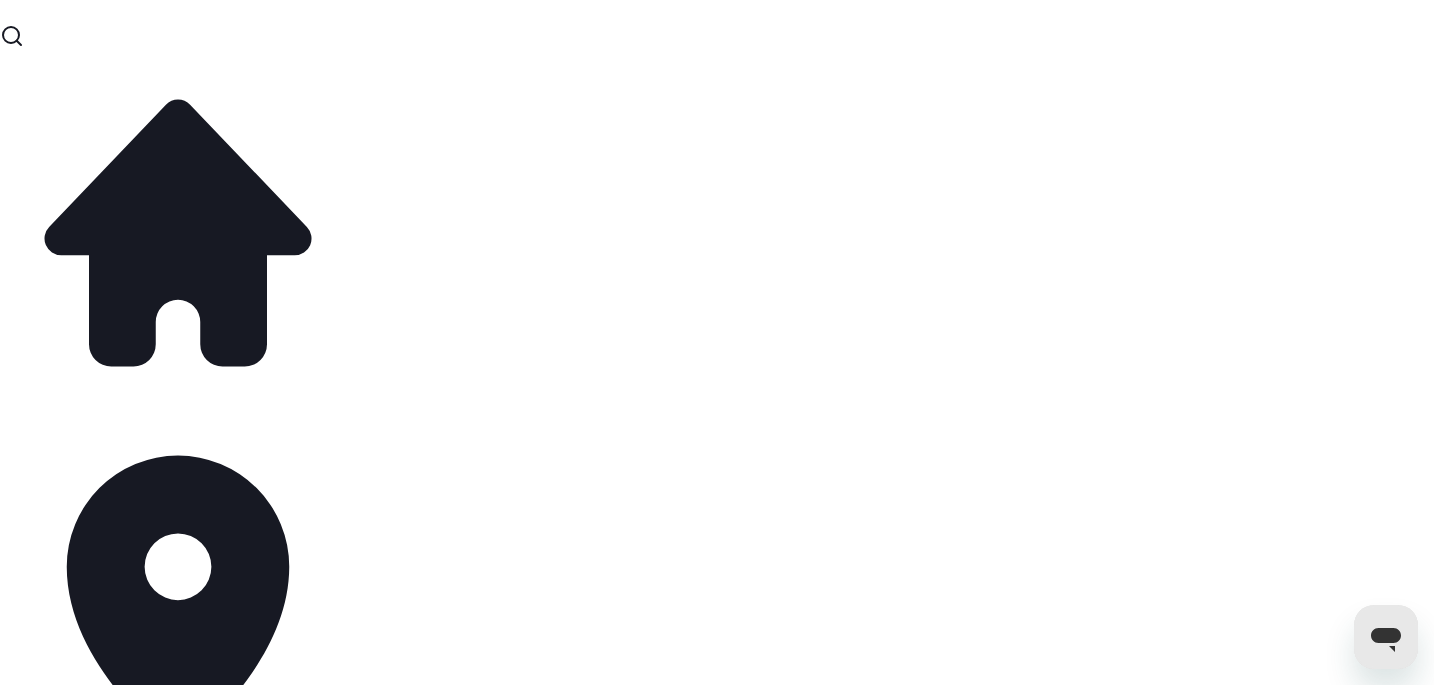 click on "Venues" at bounding box center (717, 6268) 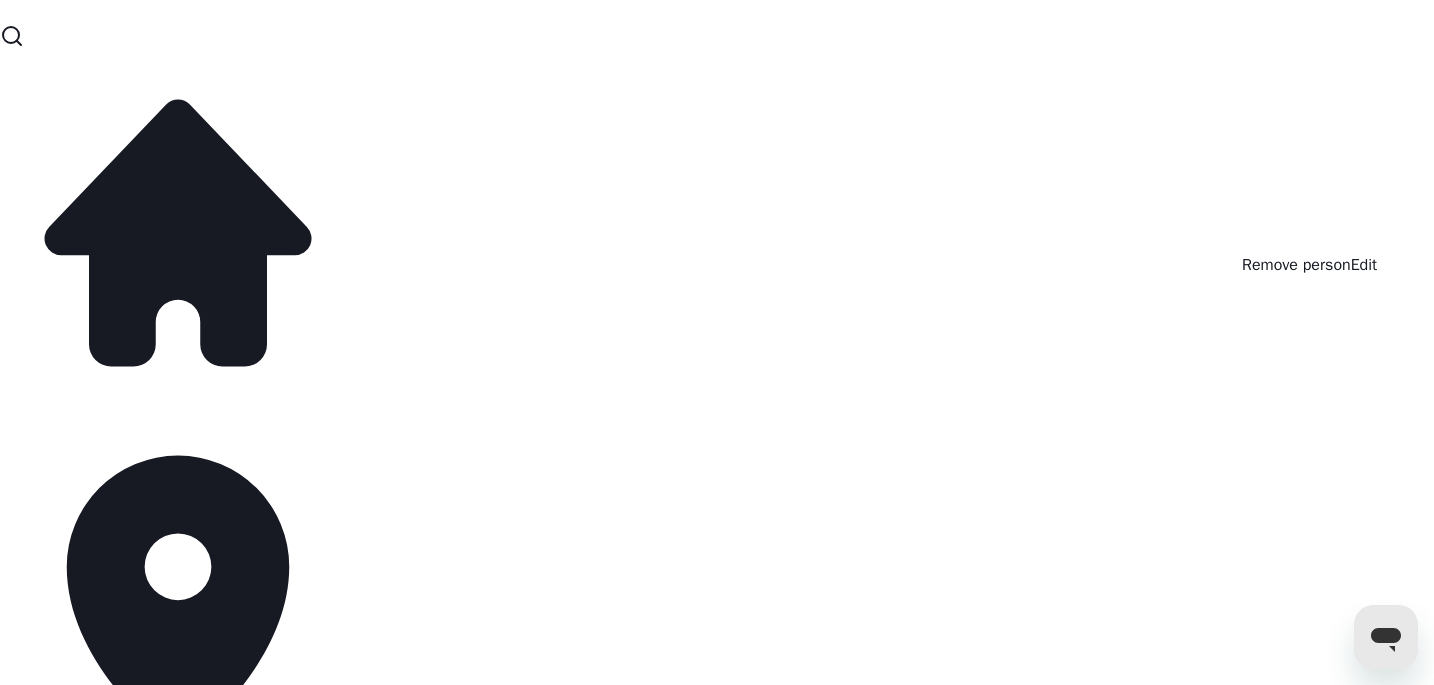 click on "Team Add your team to access this organisation, teammates can have various roles and access to specific venues Account Role Venue CJ Christian Joseph management@romulocafe.co.uk Admin All venues Actions Toggle menu CJ Christian Joseph management@kasaandkin.co.uk Admin All venues Actions Toggle menu CJ Chris Joseph info@kasaandkin.co.uk Admin All venues Invites Status of invites sent to team Status Invite to Invited by completed management@kasaandkin.co.uk adam.wilson@stampede.ai 10 months ago
Account Kasa and Kin Venues Team Groups Company settings Tags Brand Kits Event log Billing management@kasaandkin.co.uk Profile Notifications Marketplace All Payments Mobile ordering Gift cards Marketing Wi-Fi Bookings Hotel PMS Reputation Developer API keys & webhooks Documentation Remove person Edit" at bounding box center (717, 342) 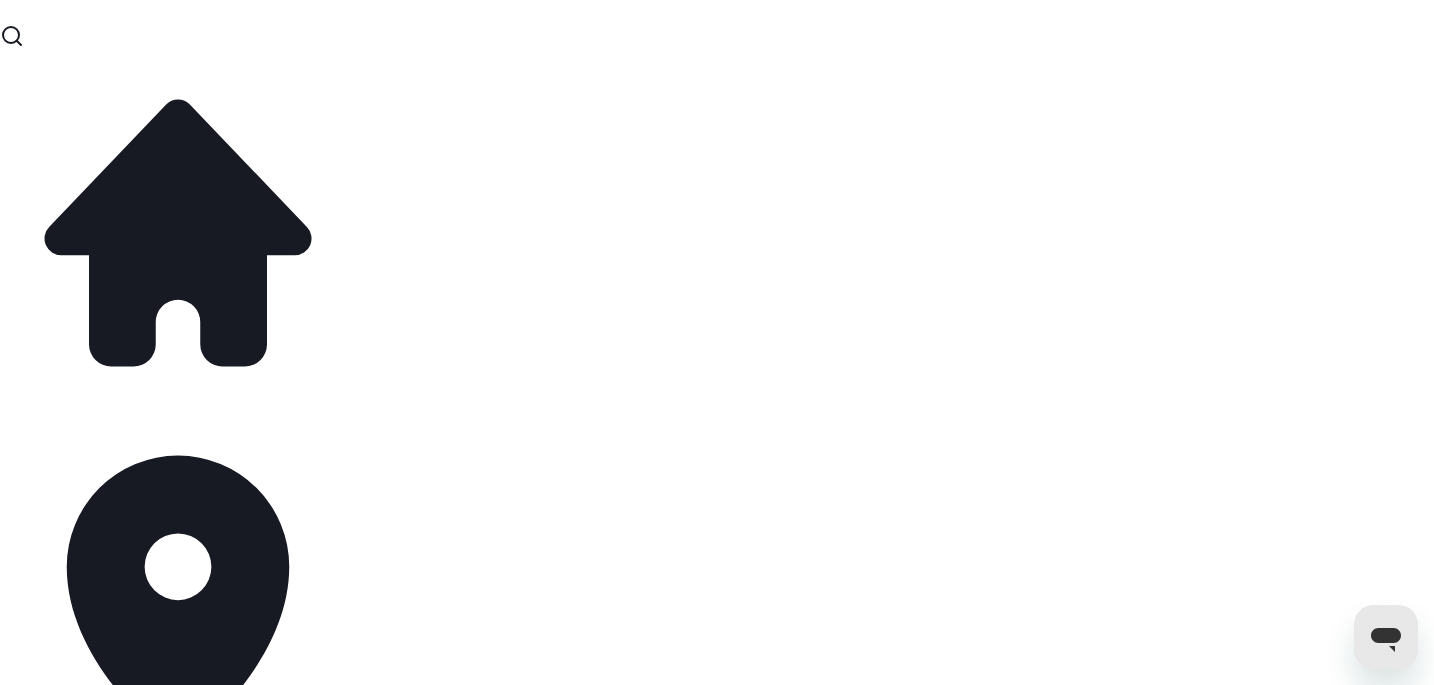 scroll, scrollTop: 0, scrollLeft: 0, axis: both 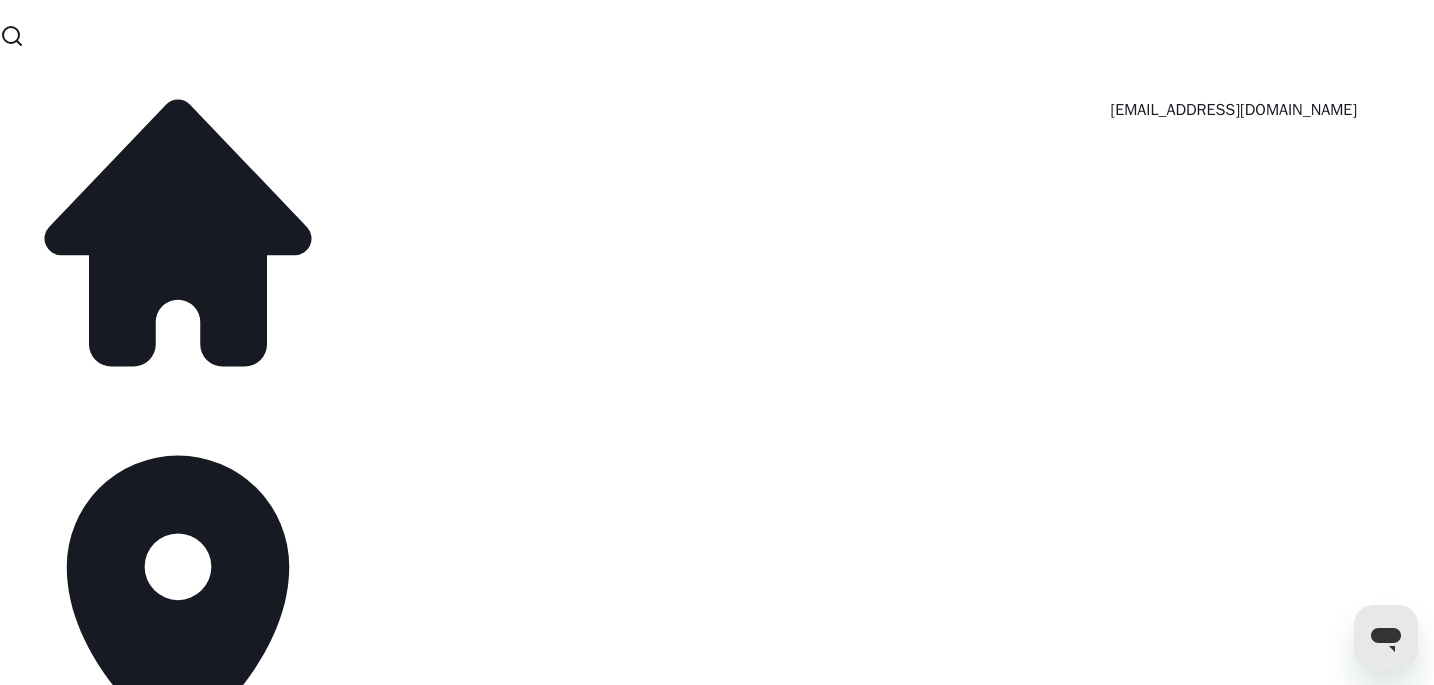 click on "[EMAIL_ADDRESS][DOMAIN_NAME]" at bounding box center [123, 36466] 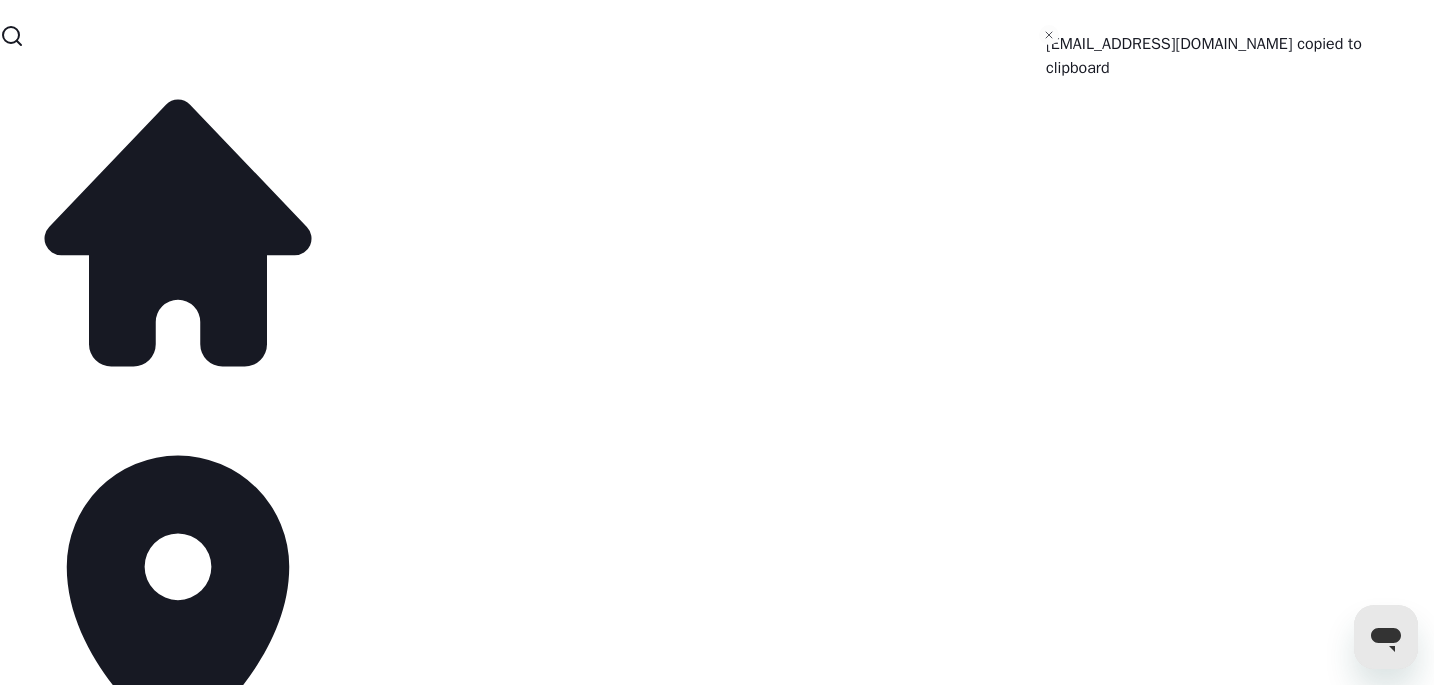 click on "Edit CJ Christian Joseph management@kasaandkin.co.uk Account Pin Access Set account pin Role Admin Has full access to mutiple admin accounts Moderator Has access to all features apart from admin area Reports Has access to analytics Marketeer Has access to marketing Booking Has access to bookings Front of House Has access to front-of-house features only IT Support Has access to IT support features only Venue Access Kasa & Kin Save" at bounding box center (717, 38078) 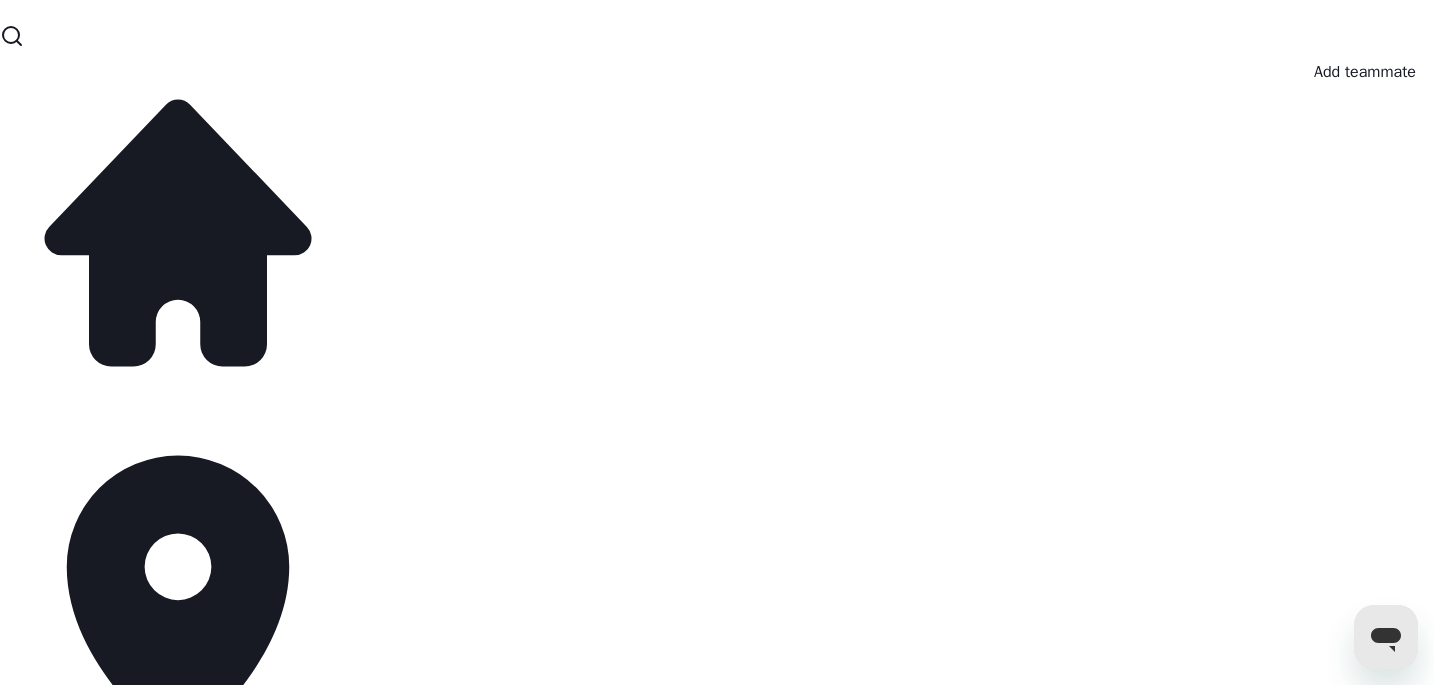 click 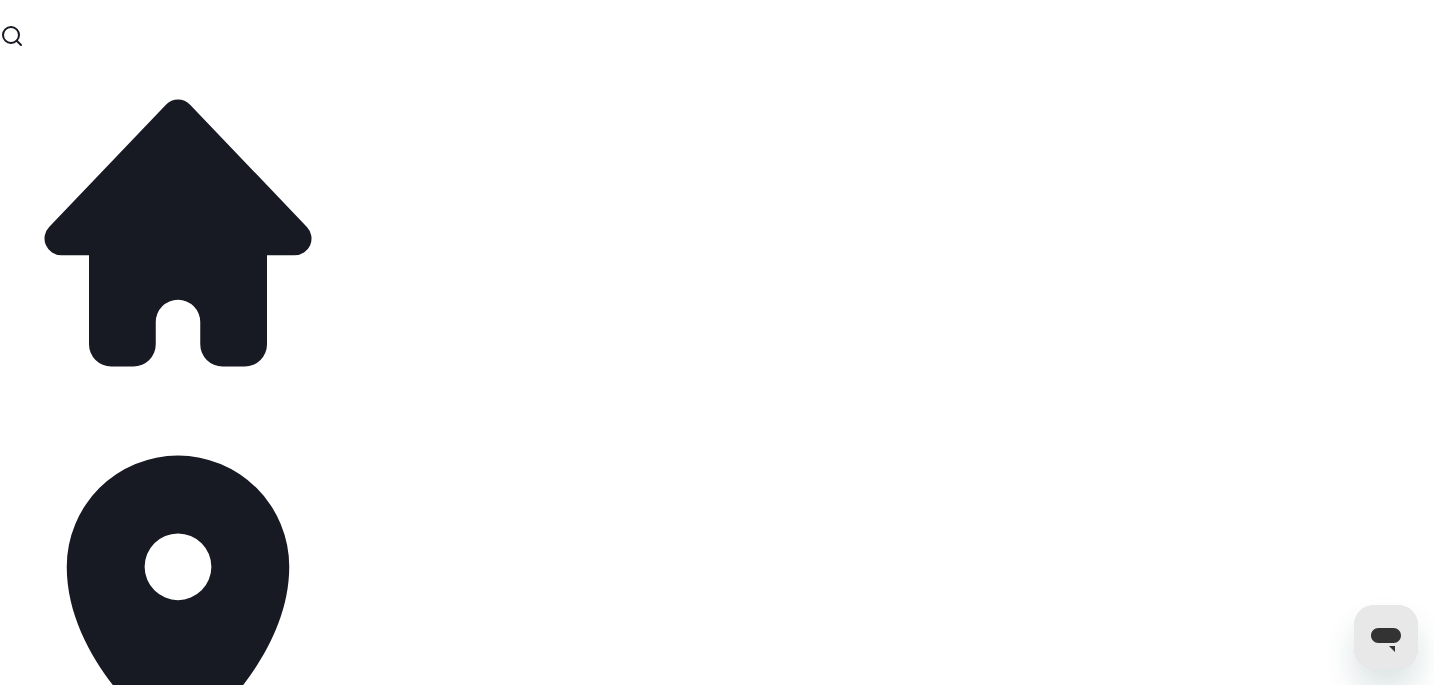 click on "Invite Email" at bounding box center [80, 36443] 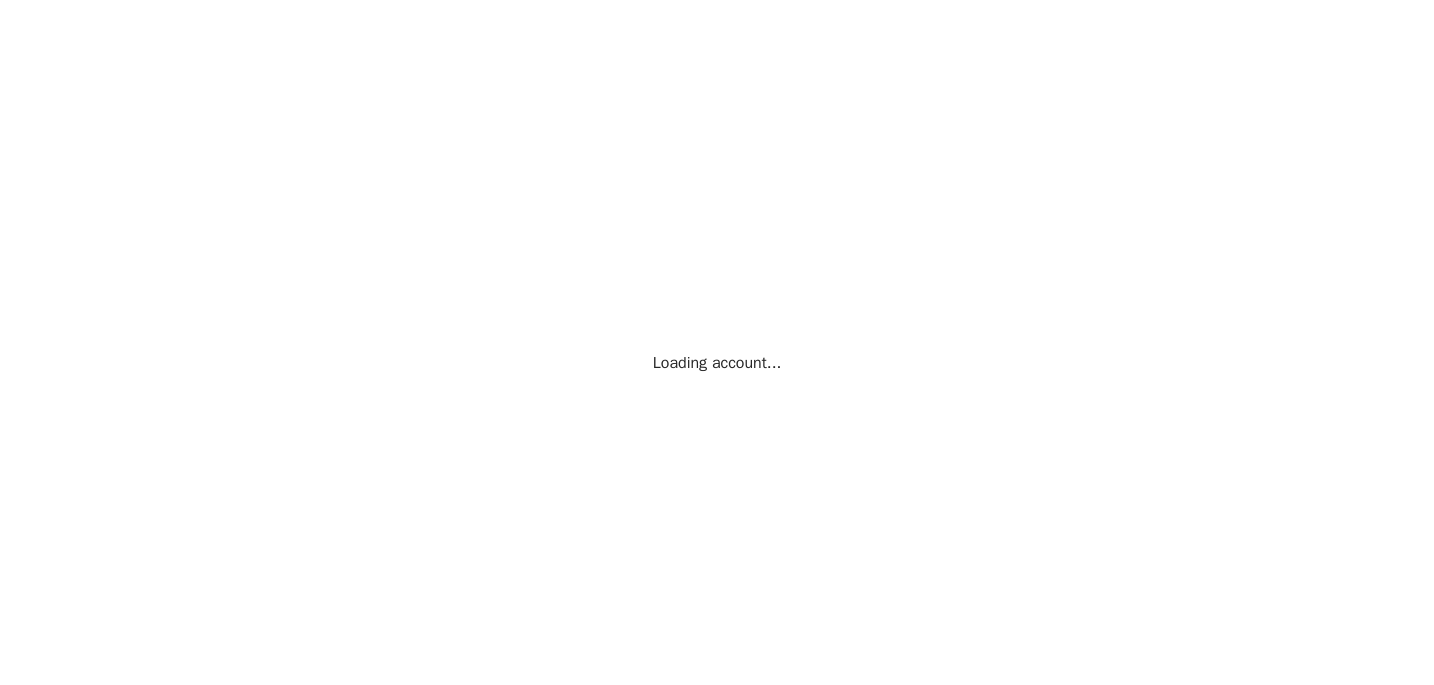 scroll, scrollTop: 0, scrollLeft: 0, axis: both 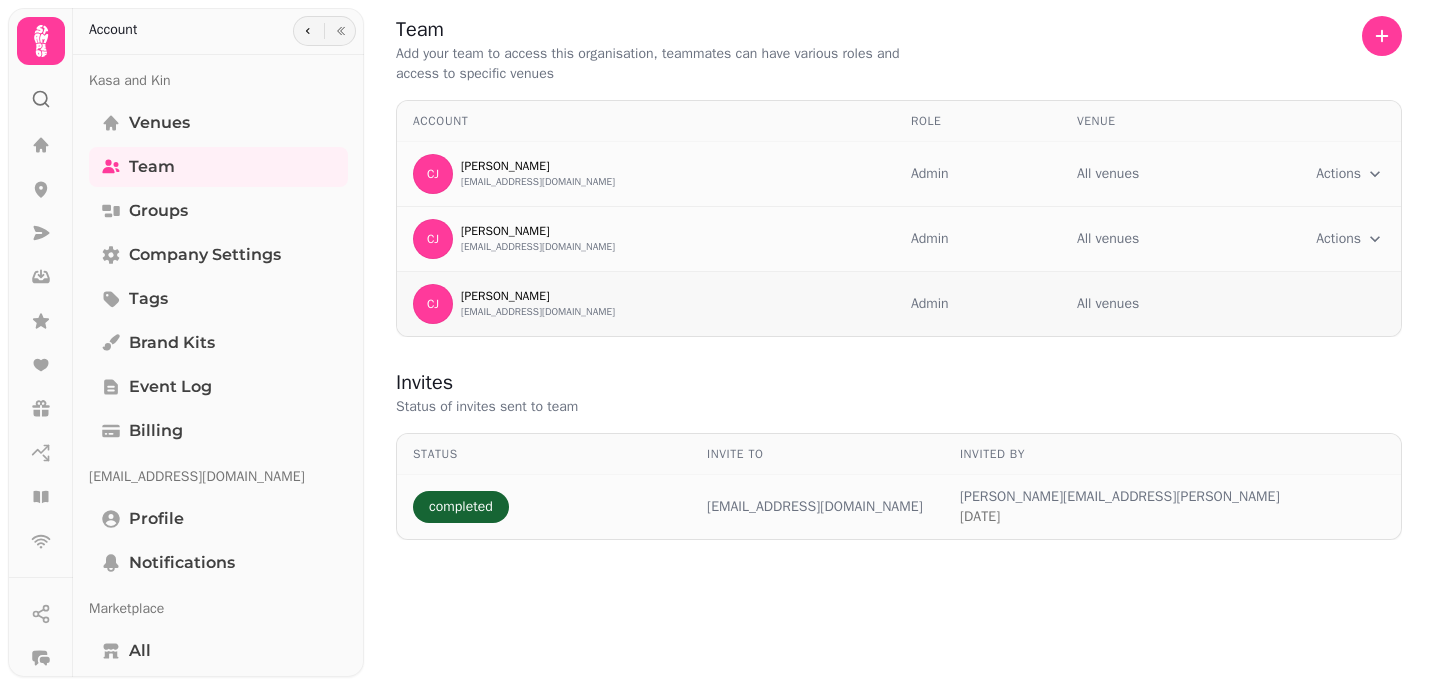 click at bounding box center (1314, 304) 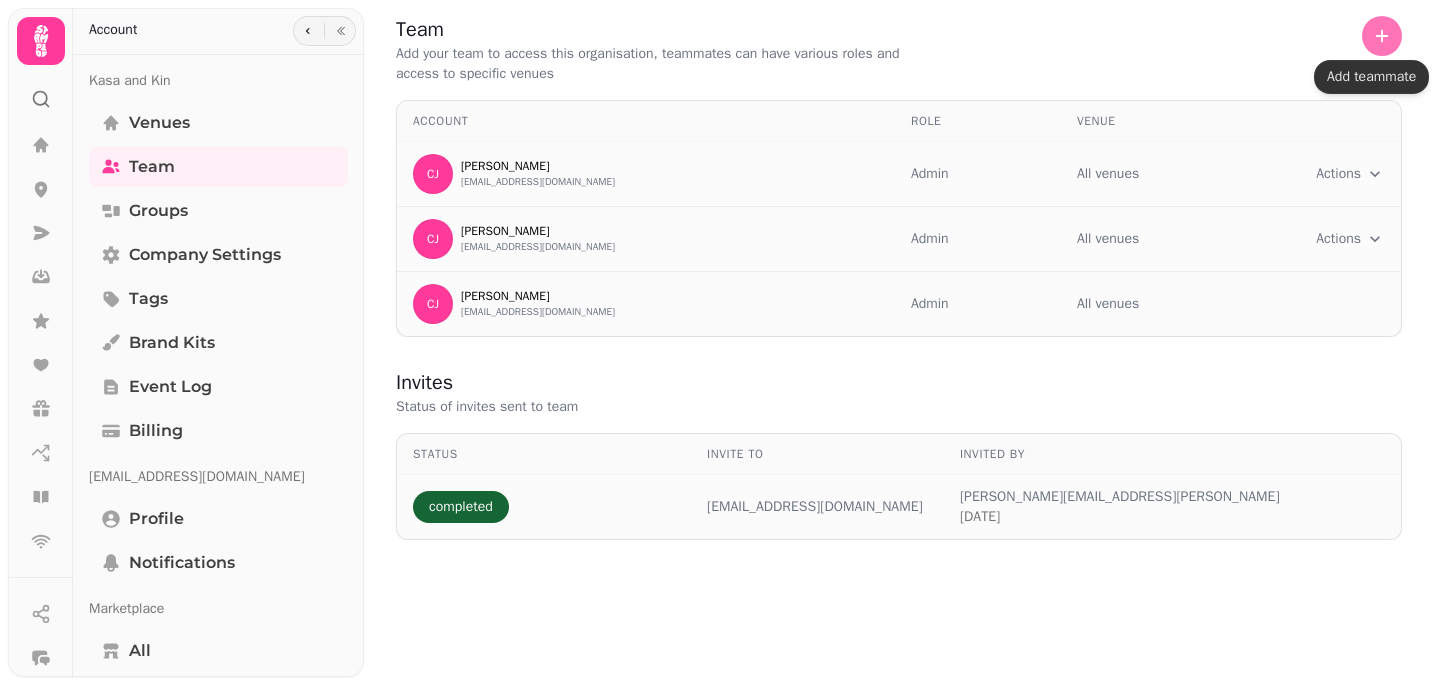 click 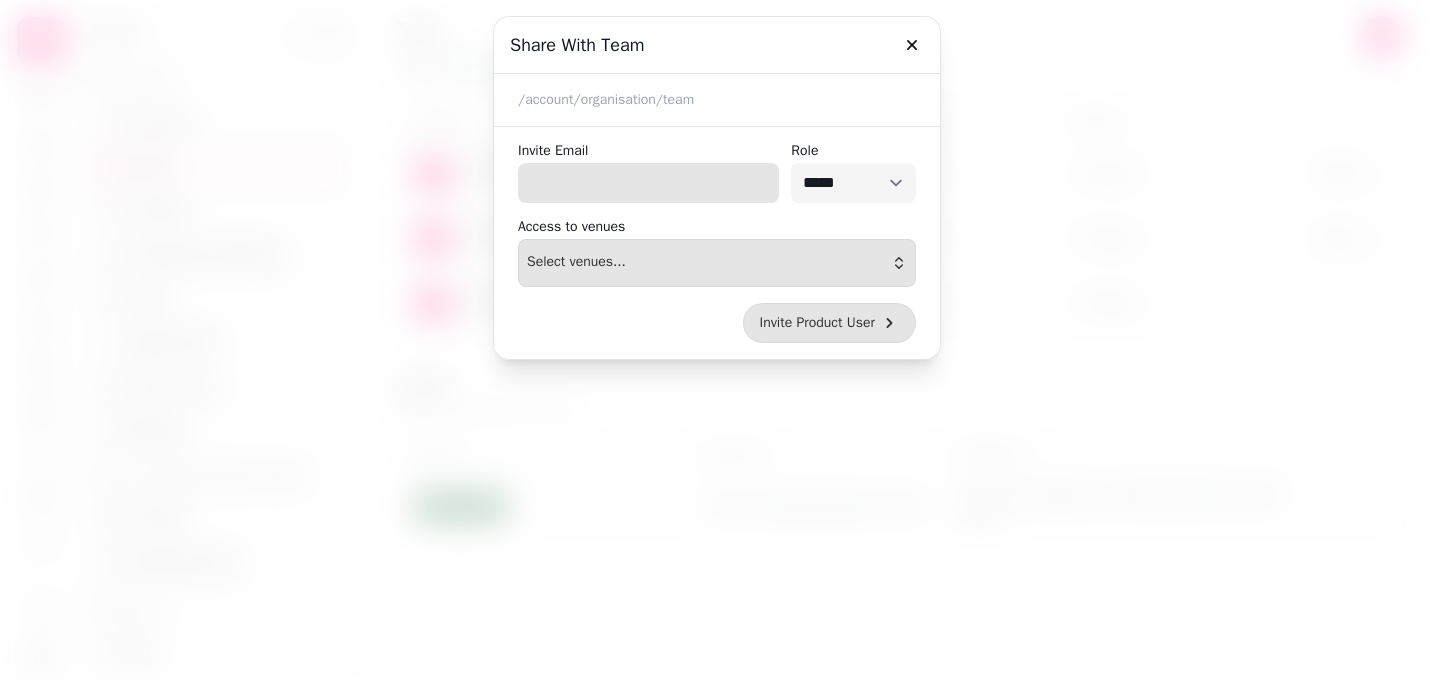 click on "Invite Email" at bounding box center (648, 183) 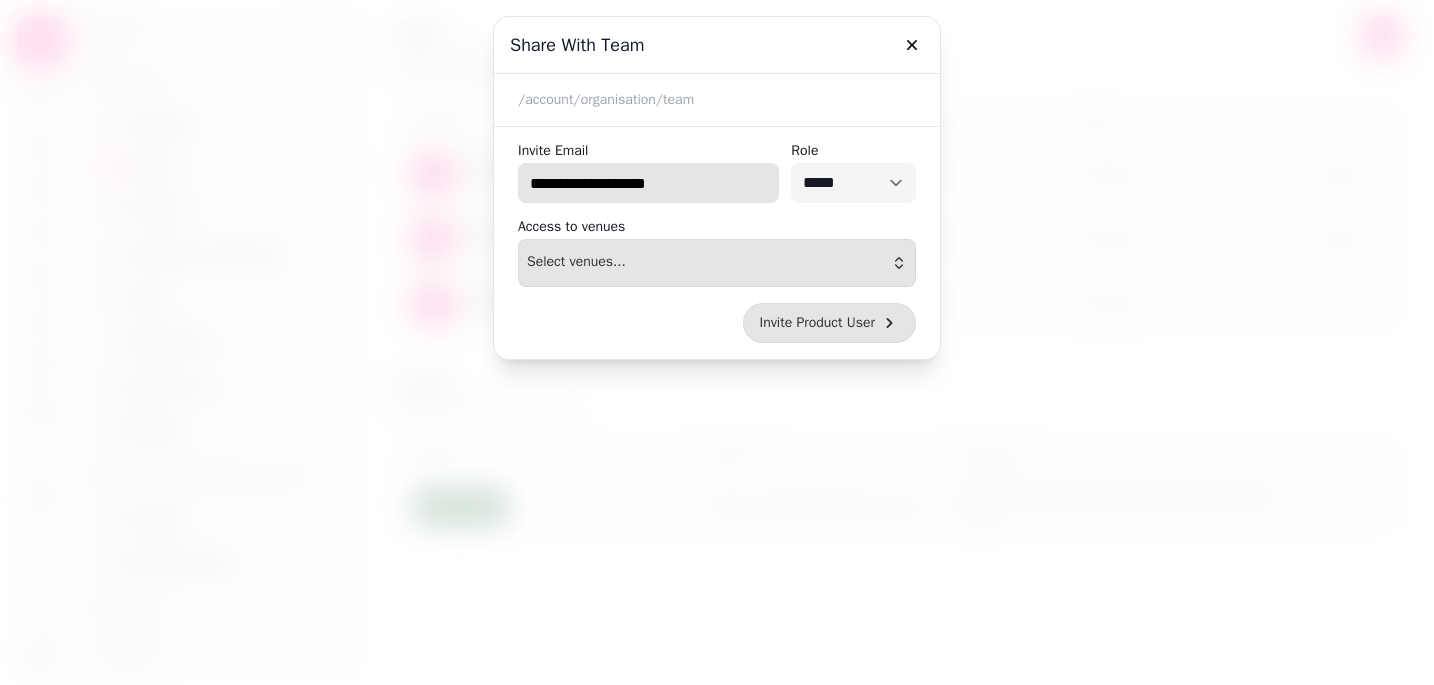 click on "**********" at bounding box center (648, 183) 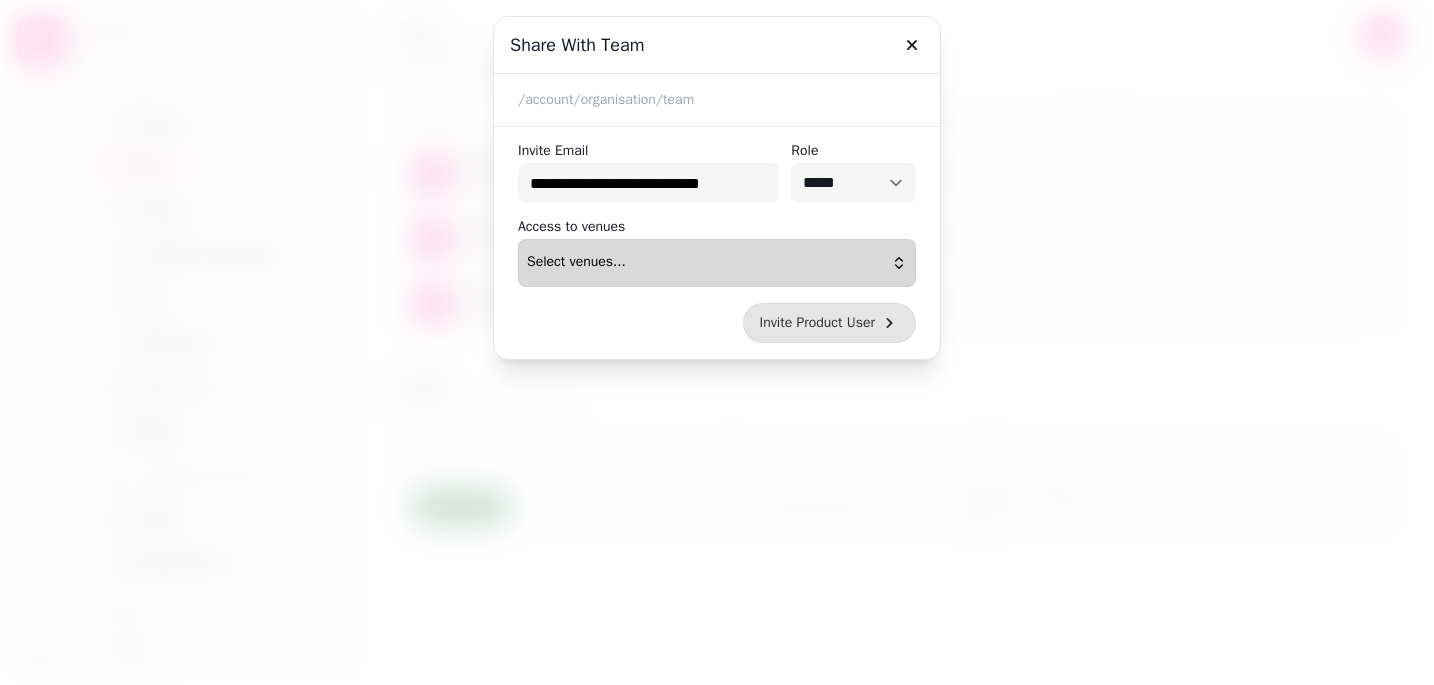click on "Select venues..." at bounding box center (717, 263) 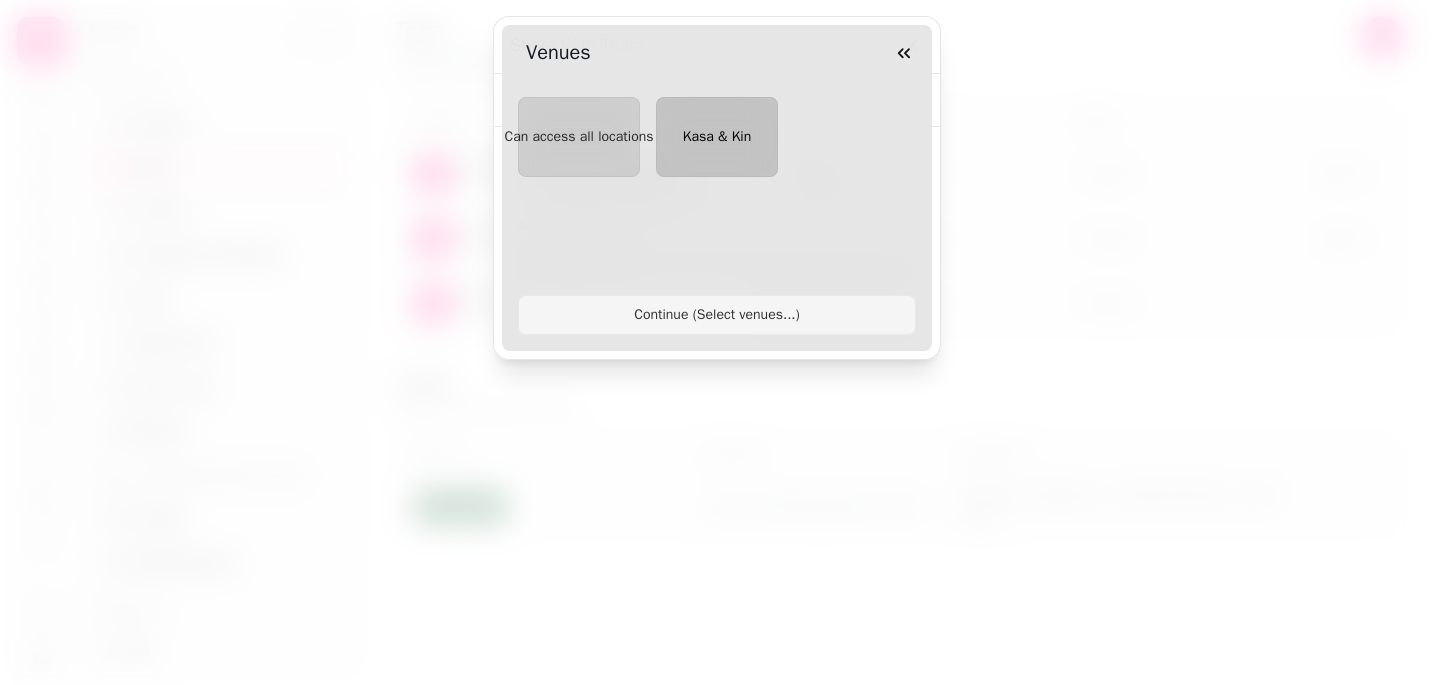click on "Kasa & Kin" at bounding box center [717, 136] 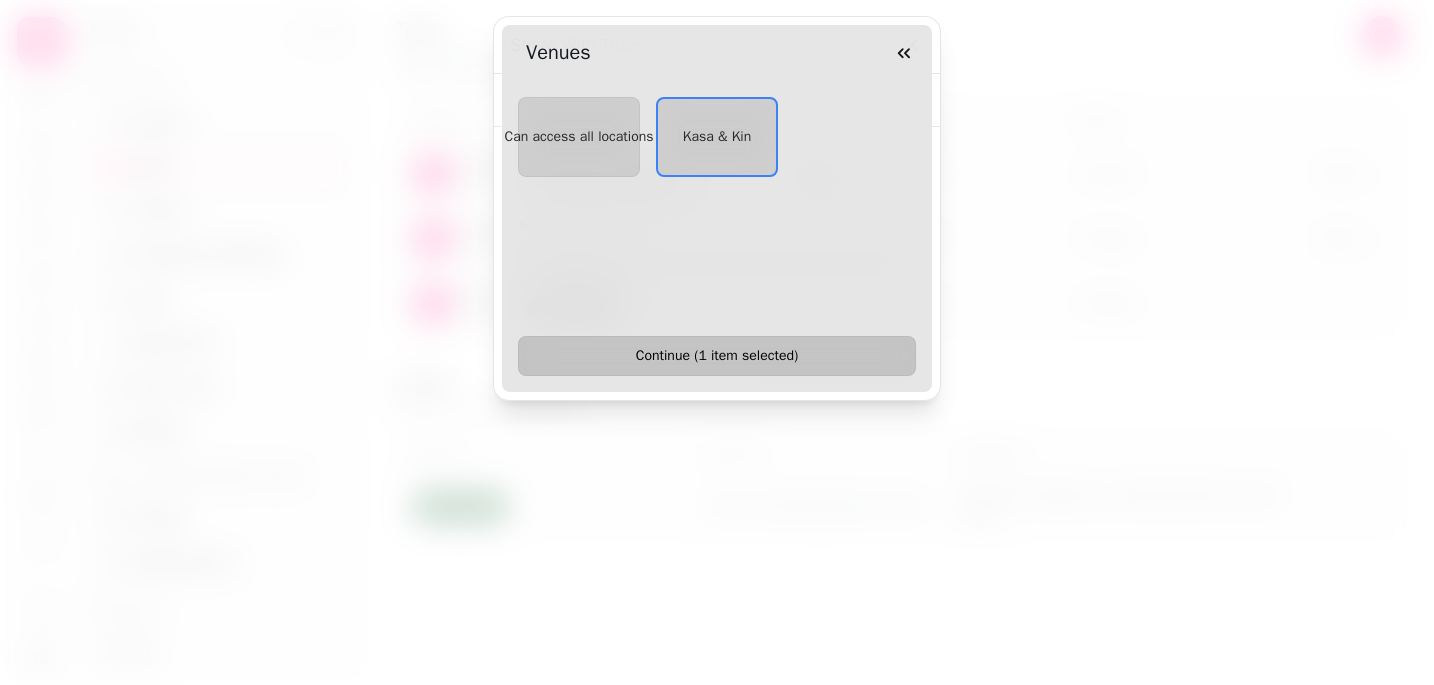 click on "Continue ( 1 item selected )" at bounding box center [717, 356] 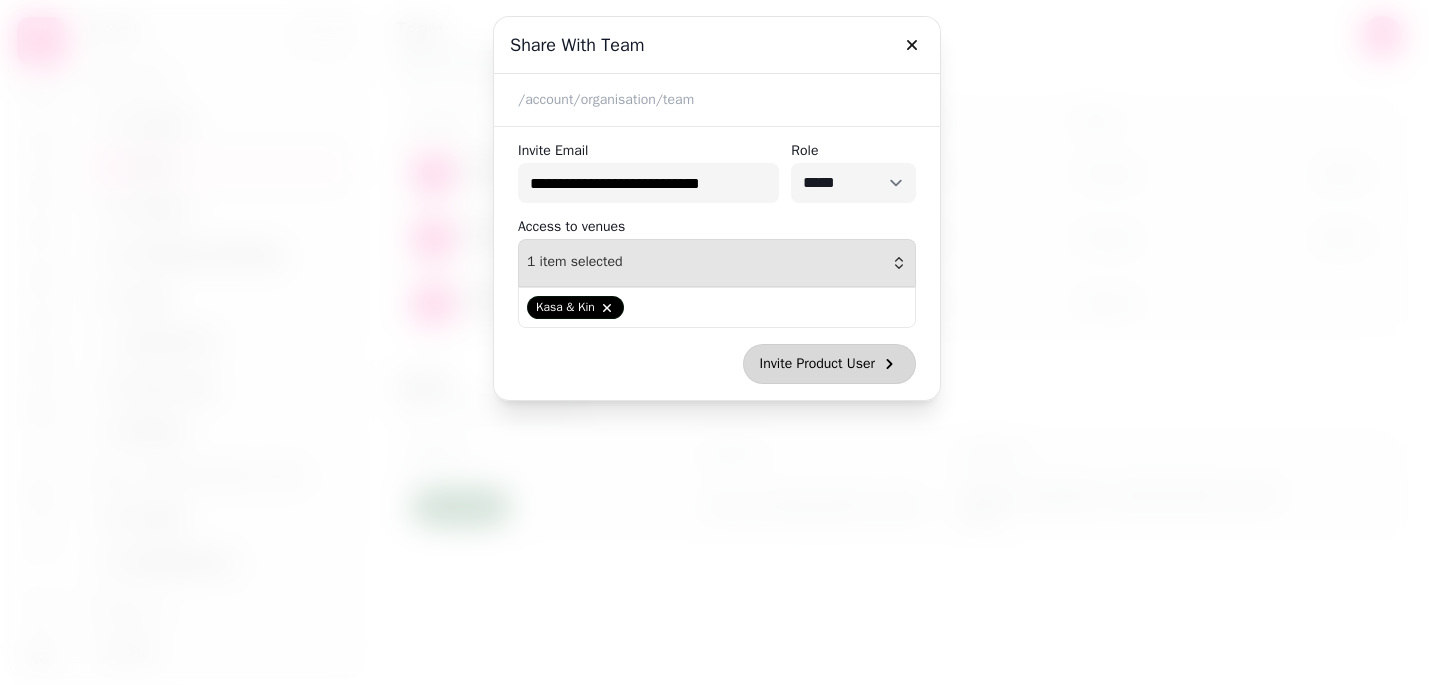click on "Invite Product User" at bounding box center (817, 364) 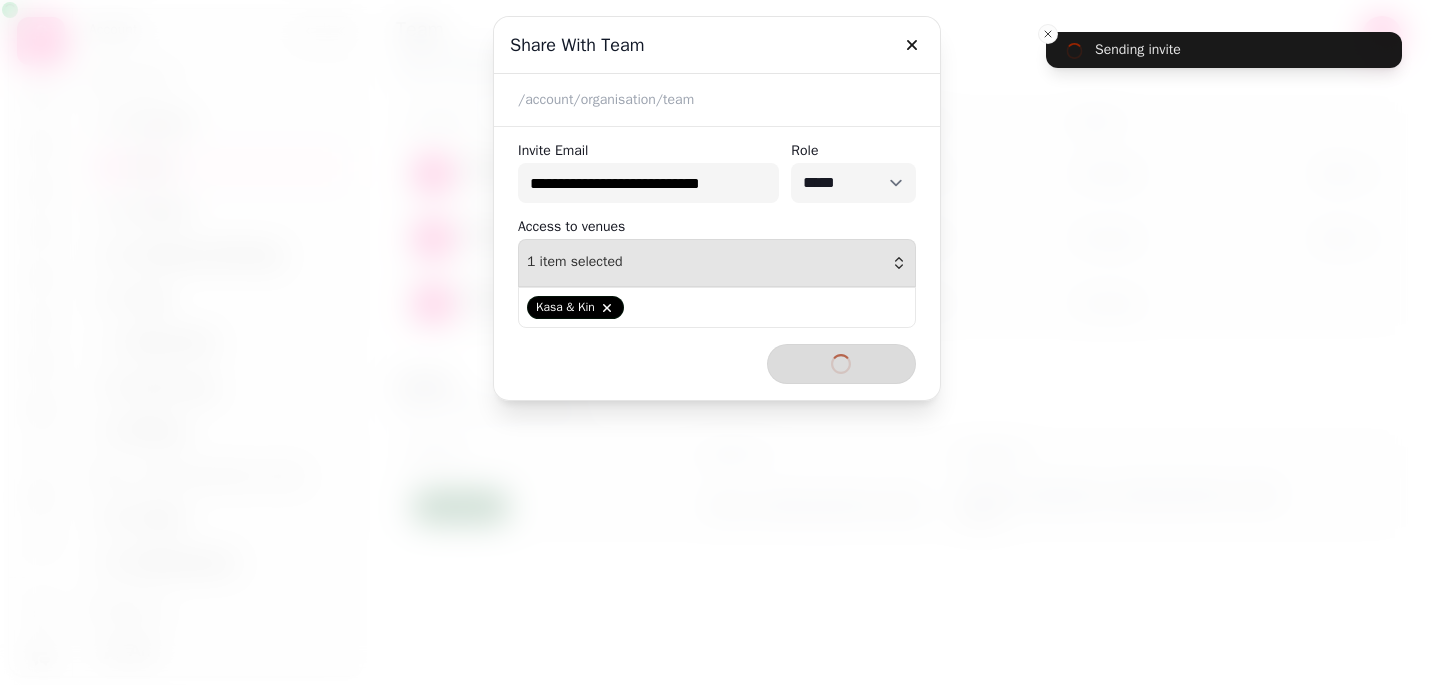 type 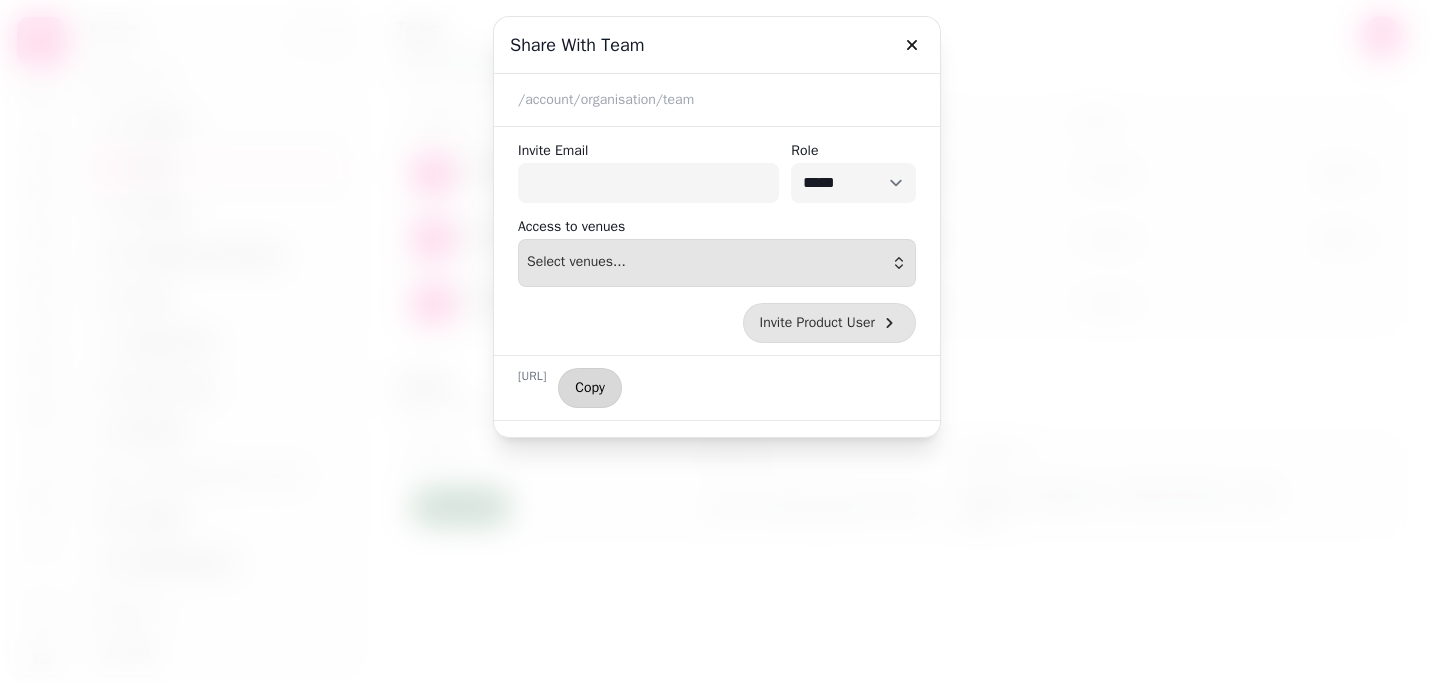click on "Copy" at bounding box center [590, 388] 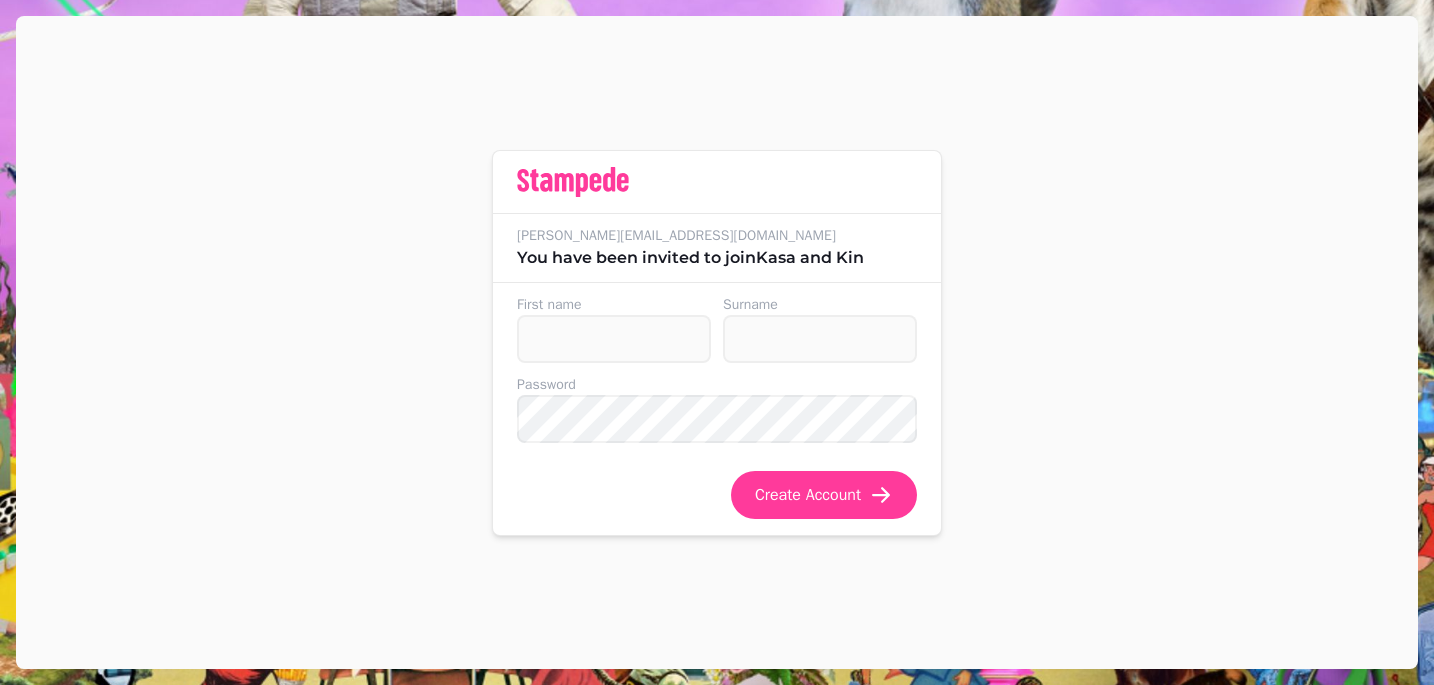 scroll, scrollTop: 0, scrollLeft: 0, axis: both 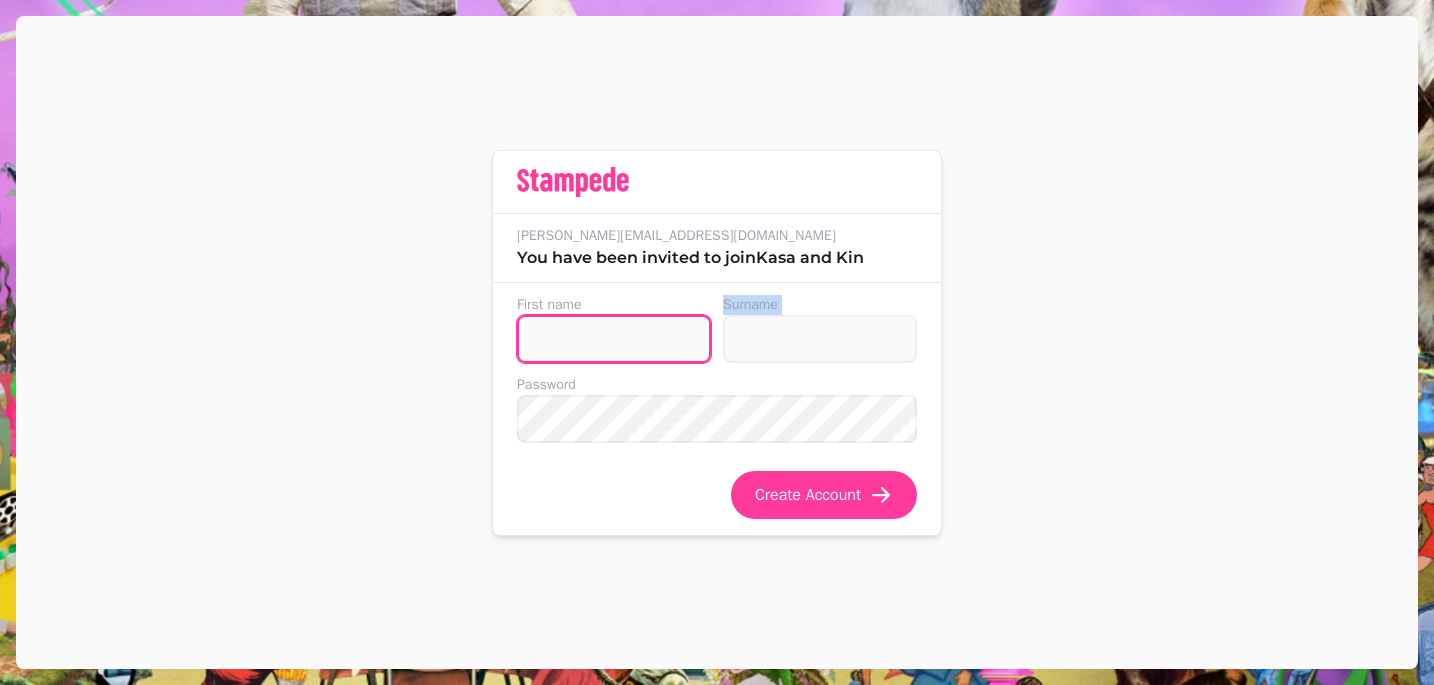 click on "First name" at bounding box center [614, 339] 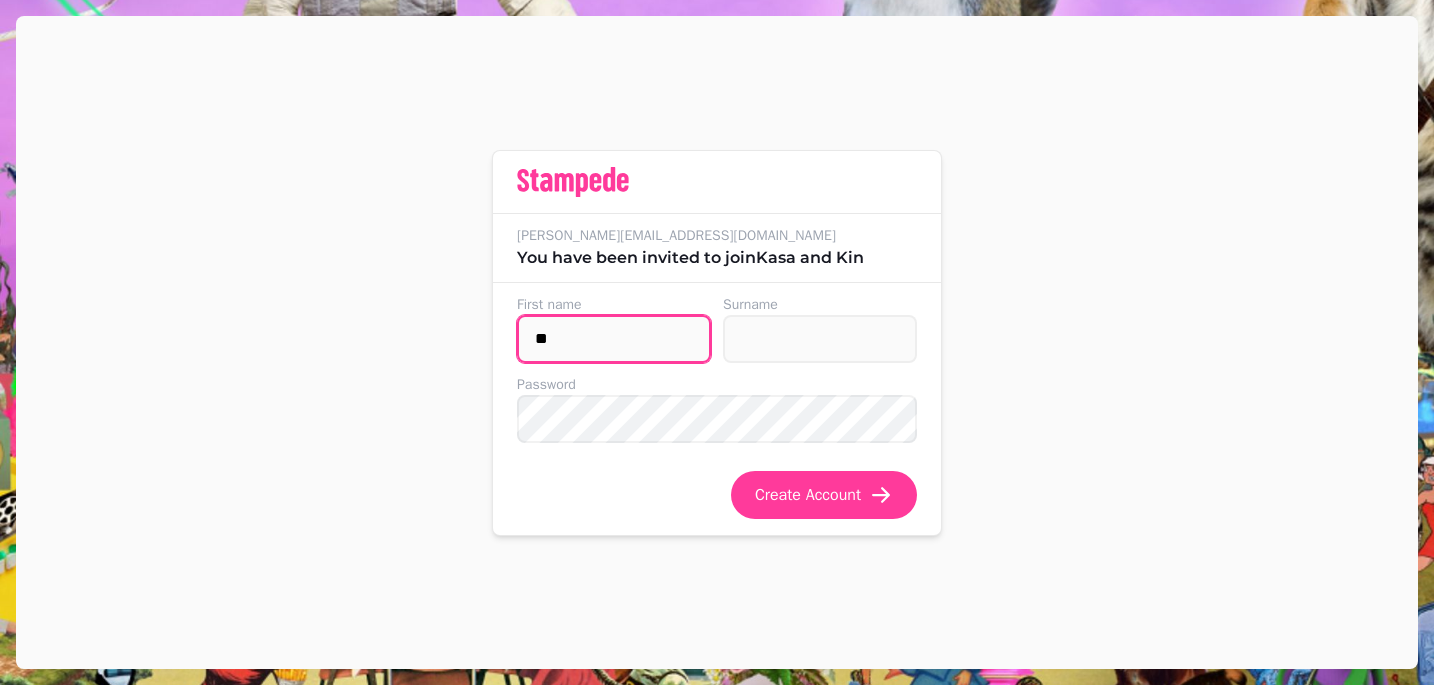 type on "**" 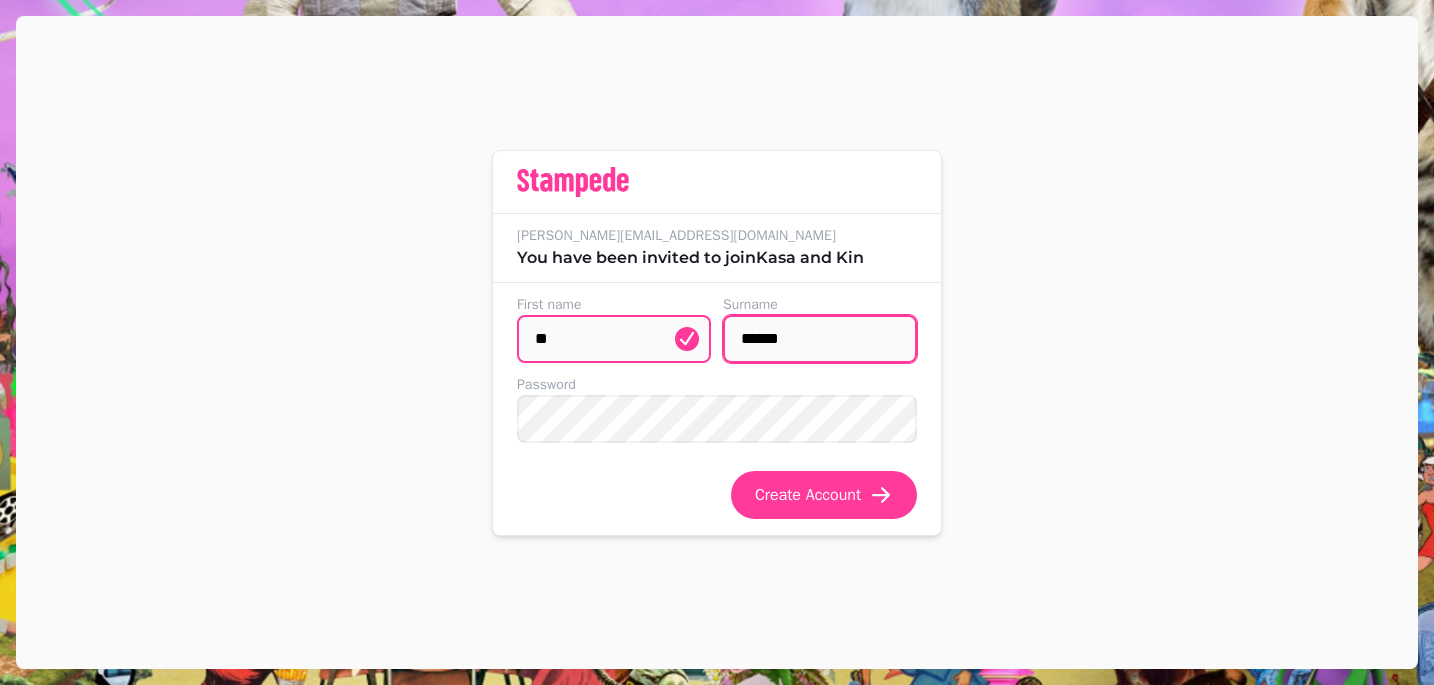 type on "******" 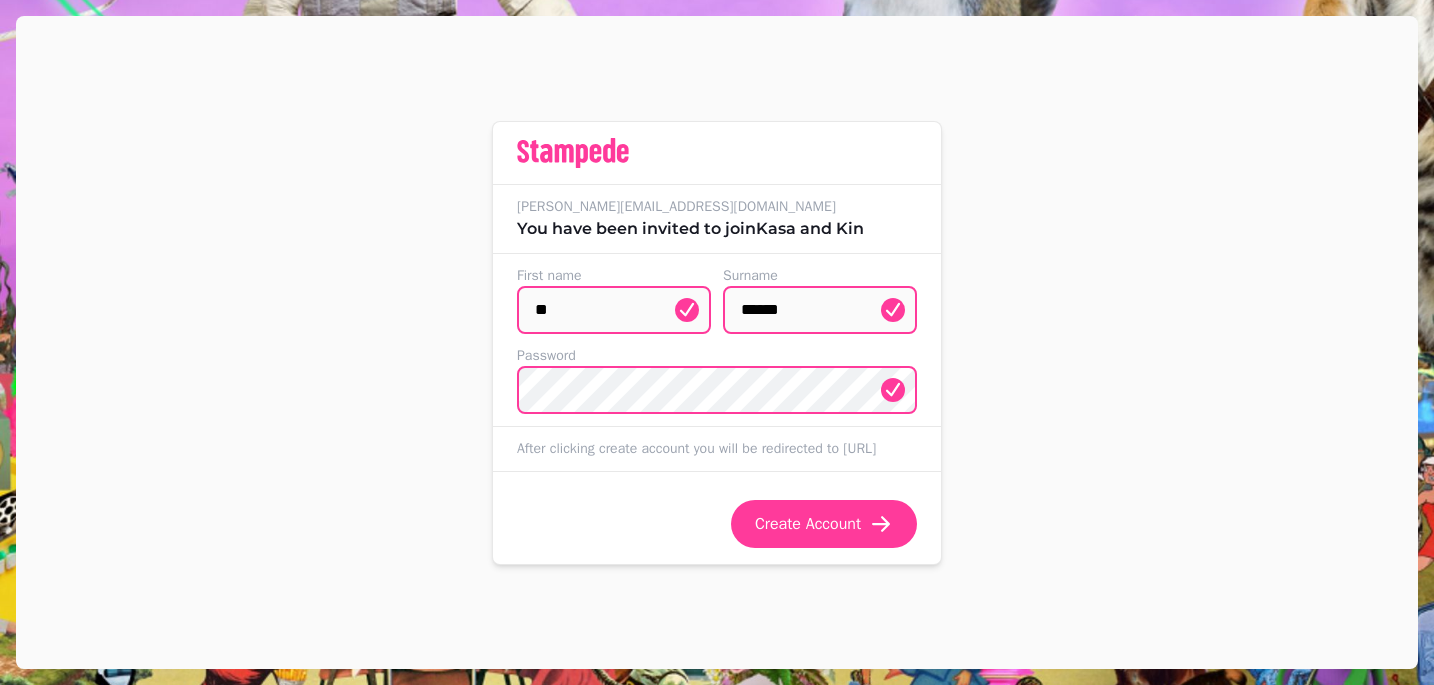 click on "chrisjoseph@kasaandkin.co.uk You have been invited to join  Kasa and Kin First name ** Surname ****** Password After clicking create account you will be redirected to   https://product.stampede.ai/ee8c1d84-10a8-11ec-807d-0aa8a333e6e3 Create Account" at bounding box center (717, 342) 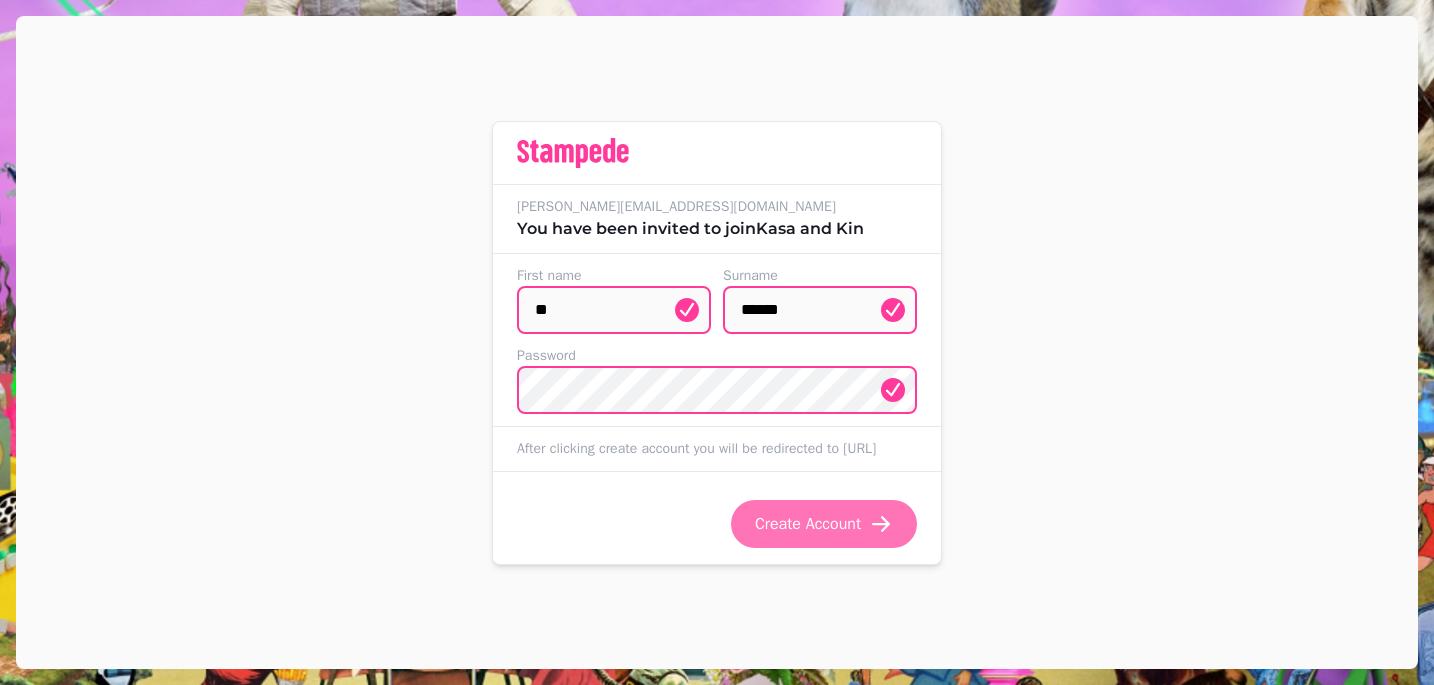 click on "Create Account" at bounding box center [808, 524] 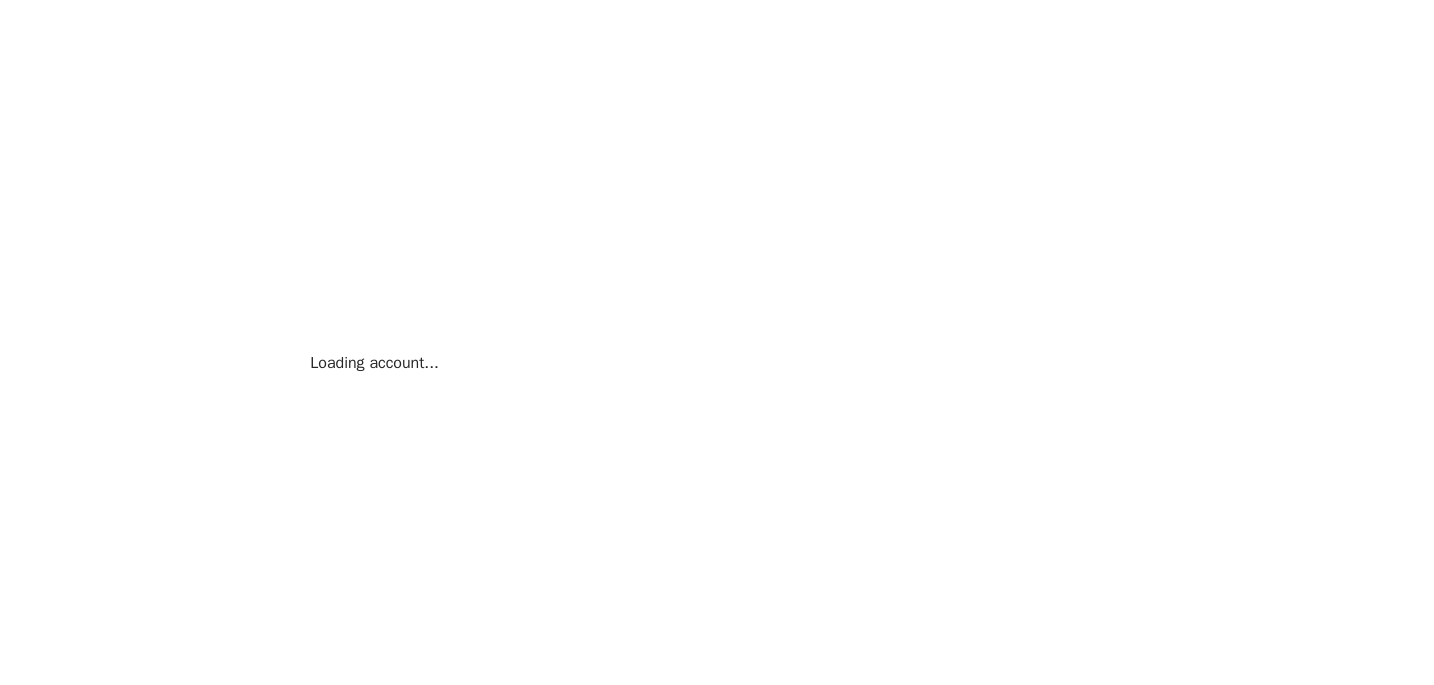 scroll, scrollTop: 0, scrollLeft: 0, axis: both 